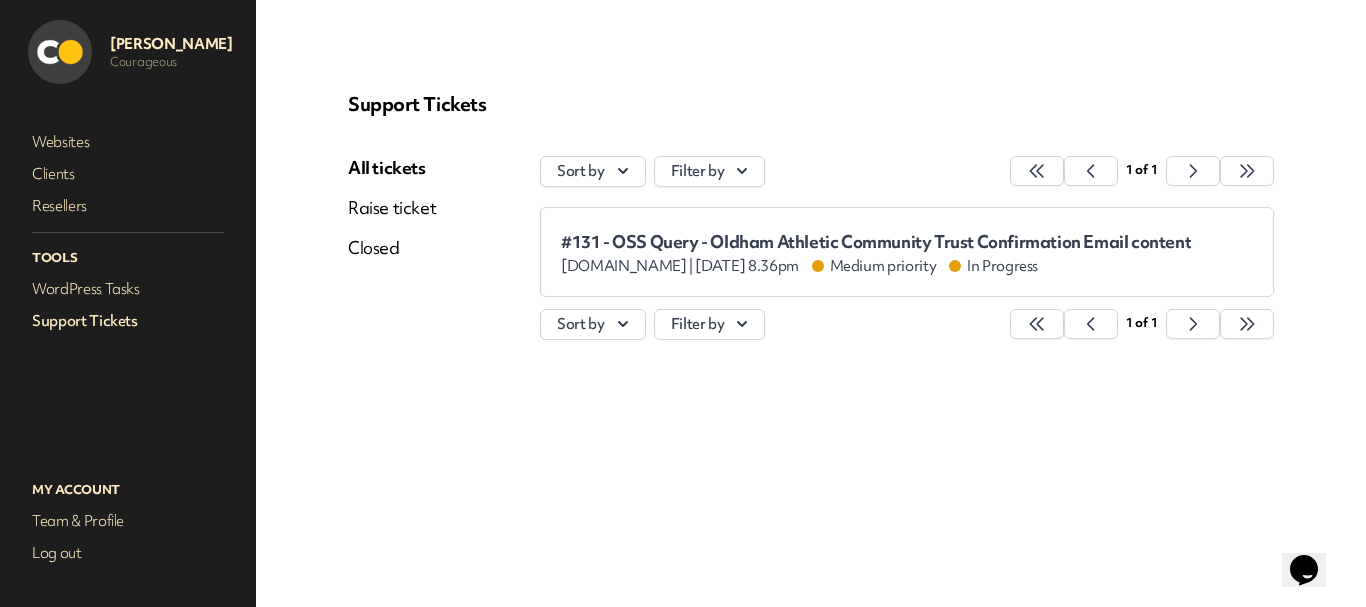 scroll, scrollTop: 0, scrollLeft: 0, axis: both 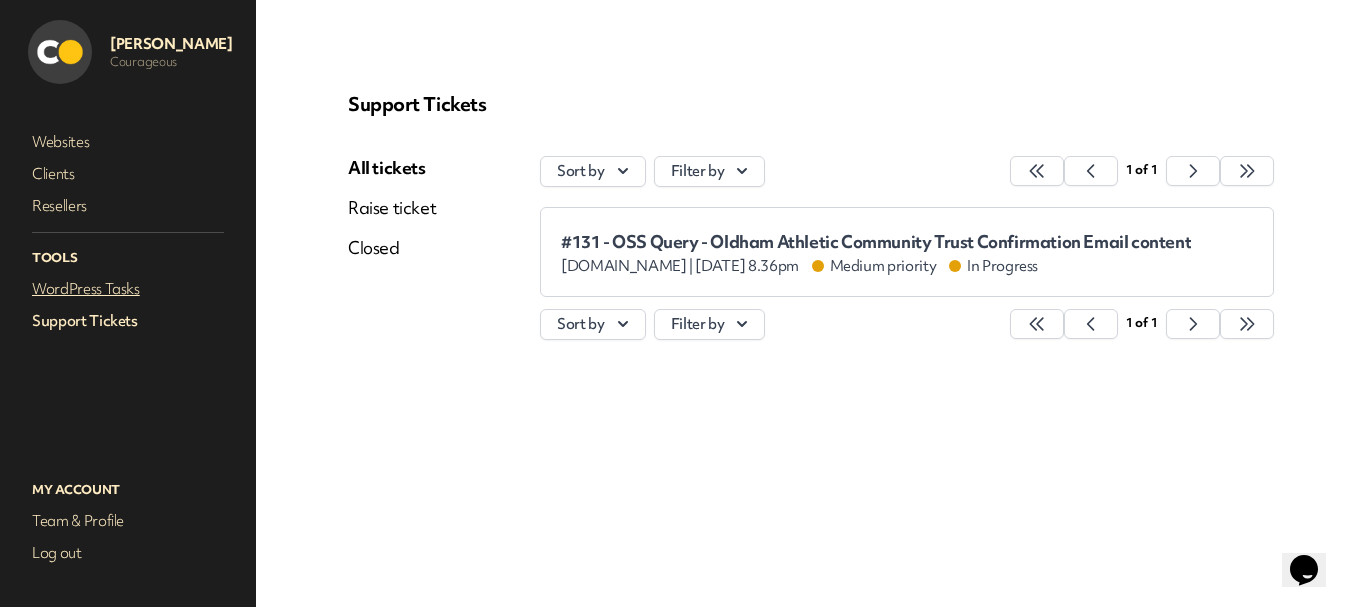 click on "WordPress Tasks" at bounding box center (128, 289) 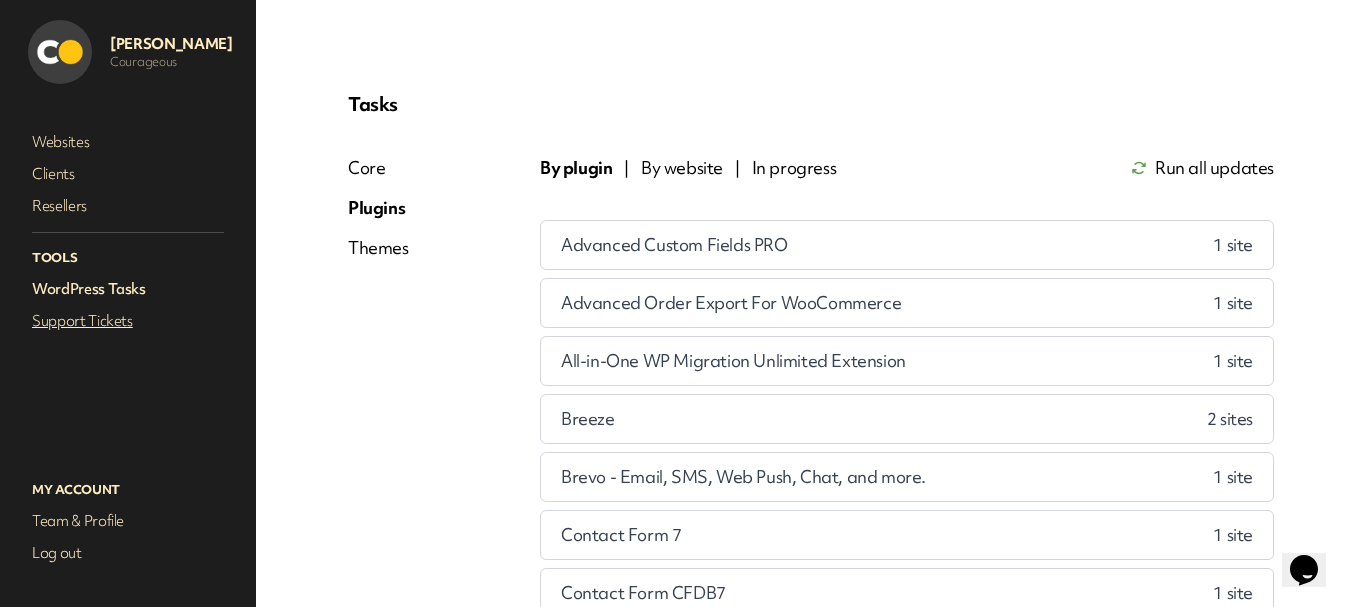 click on "Support Tickets" at bounding box center [128, 321] 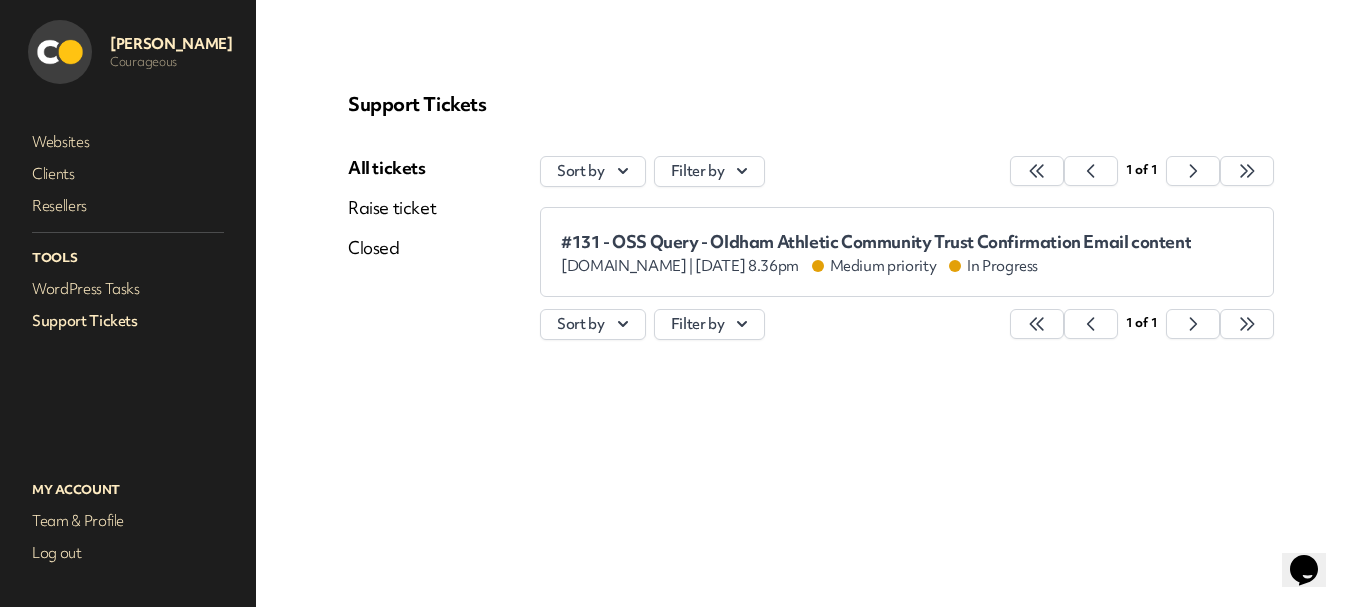 click on "Raise ticket" at bounding box center [392, 208] 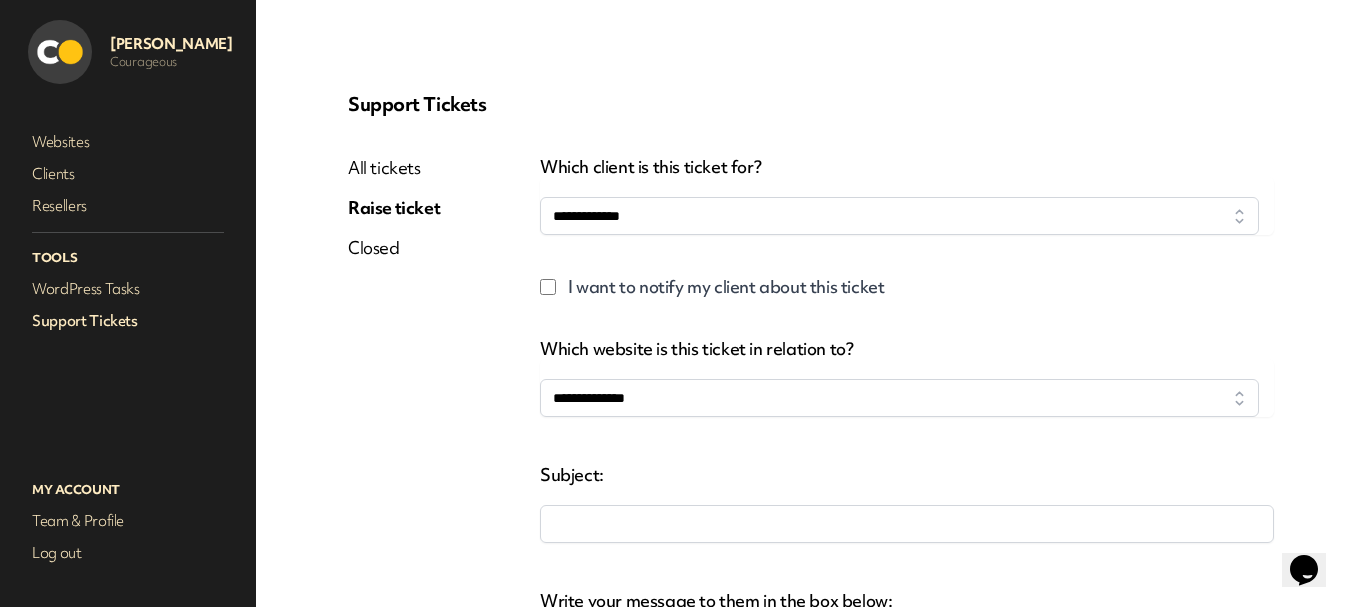 click on "All tickets" at bounding box center [394, 168] 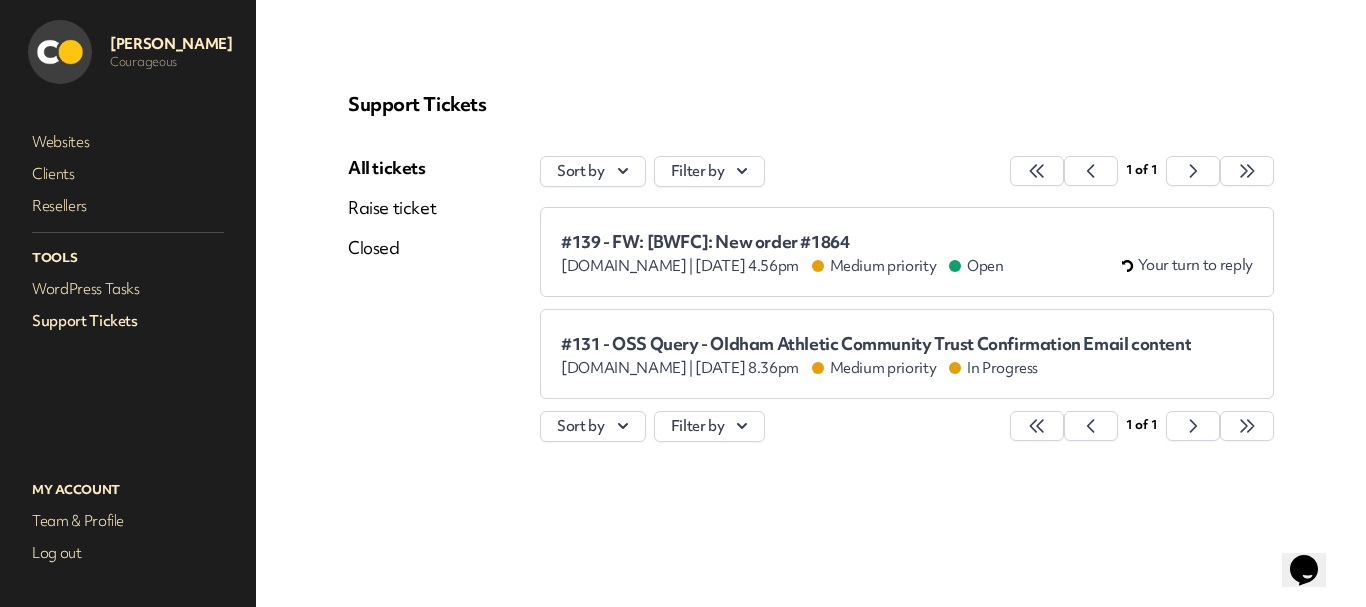 click on "#139 - FW: [BWFC]: New order #1864" at bounding box center [782, 242] 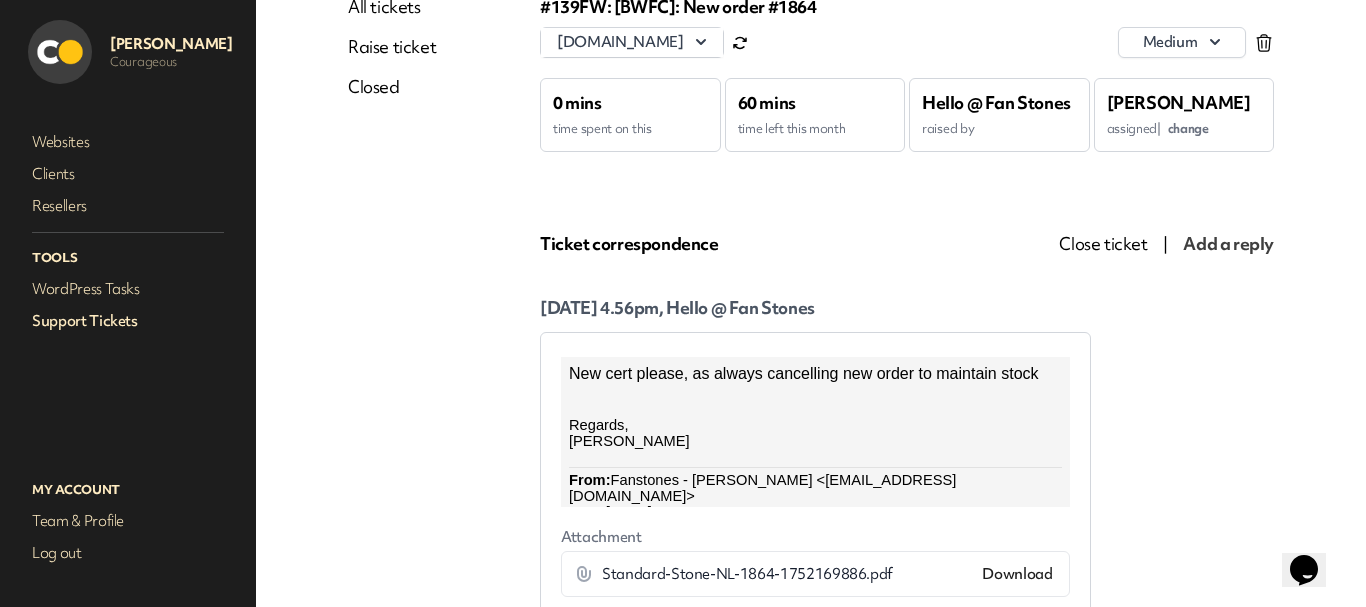 scroll, scrollTop: 0, scrollLeft: 0, axis: both 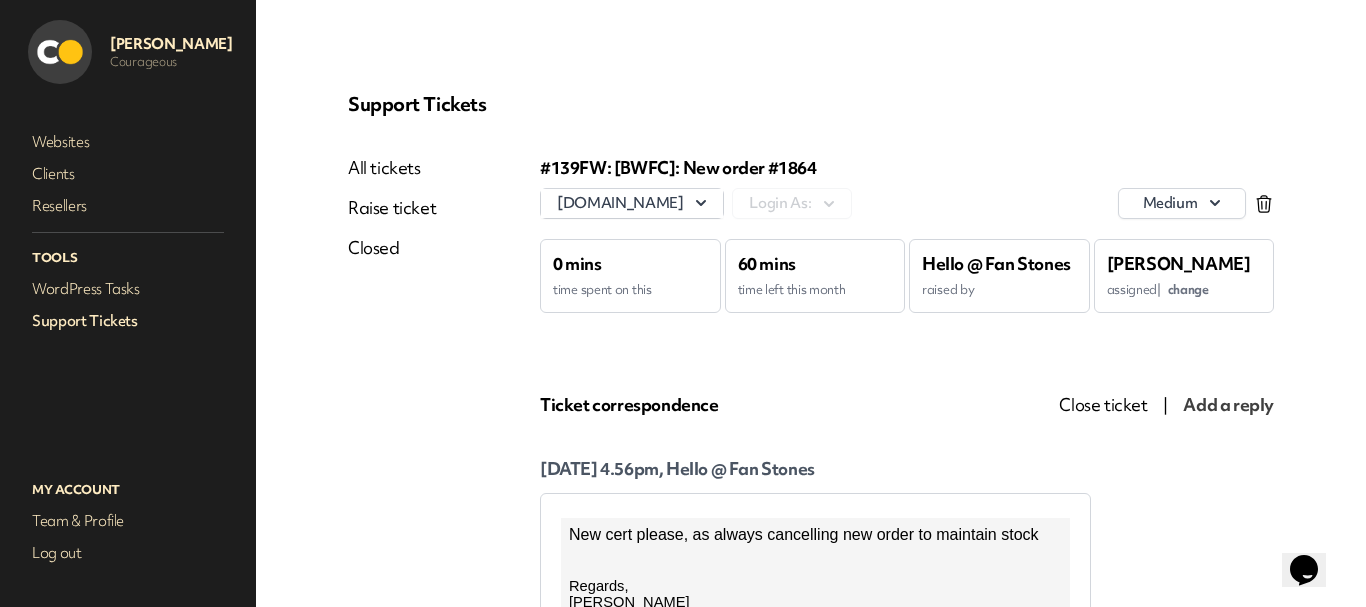 click on "change" at bounding box center (1188, 289) 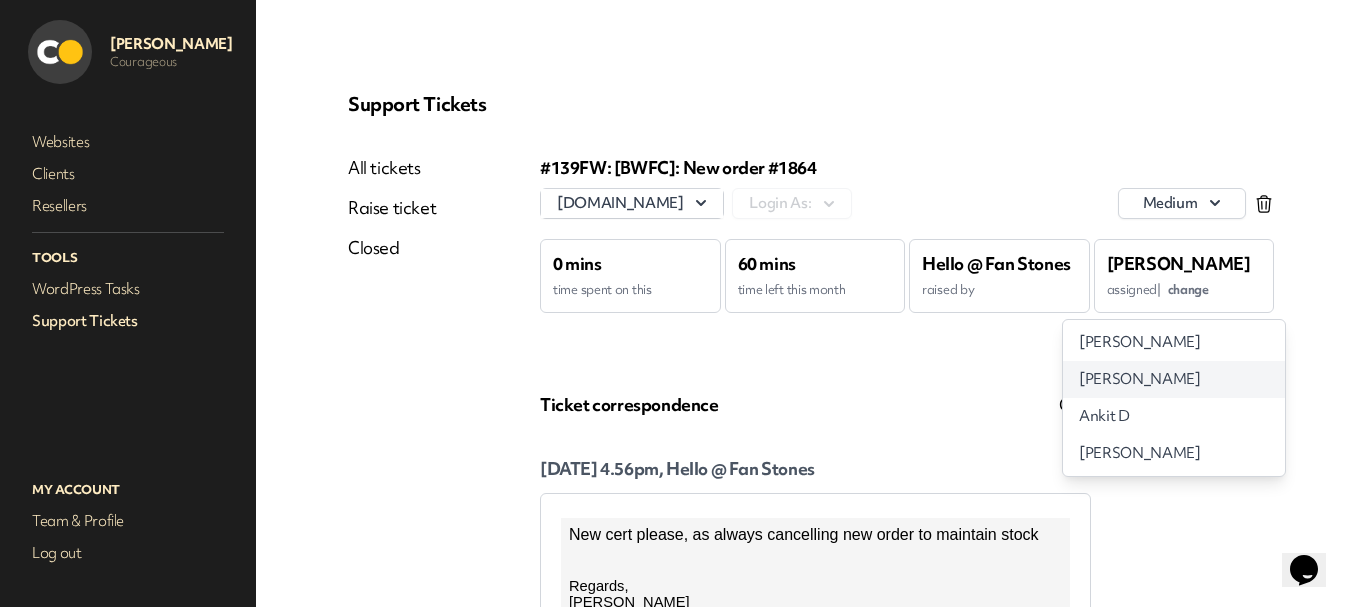 click on "[PERSON_NAME]" at bounding box center [1139, 379] 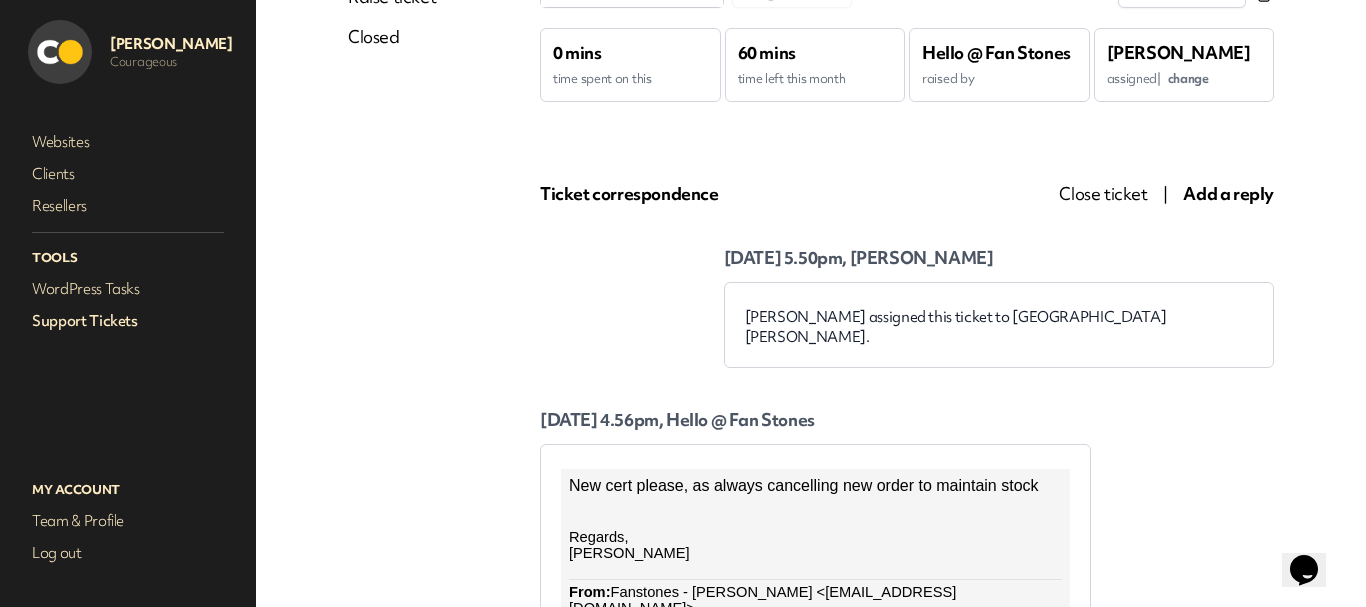 scroll, scrollTop: 200, scrollLeft: 0, axis: vertical 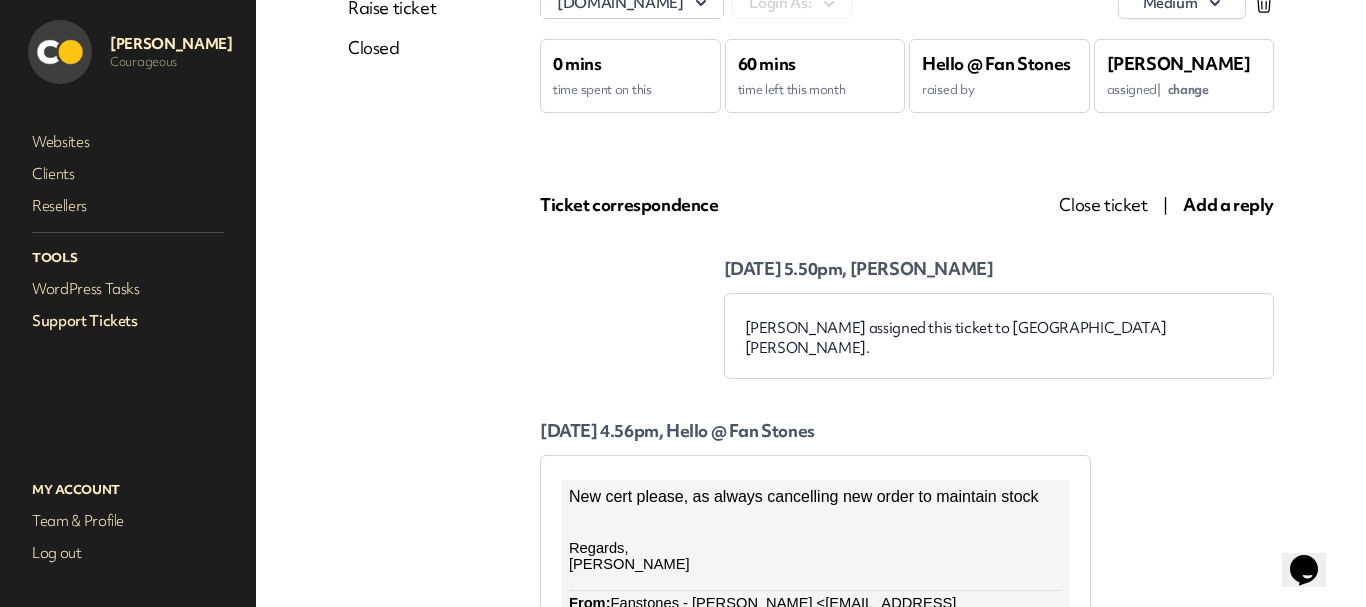 click on "Add a reply" at bounding box center (1228, 204) 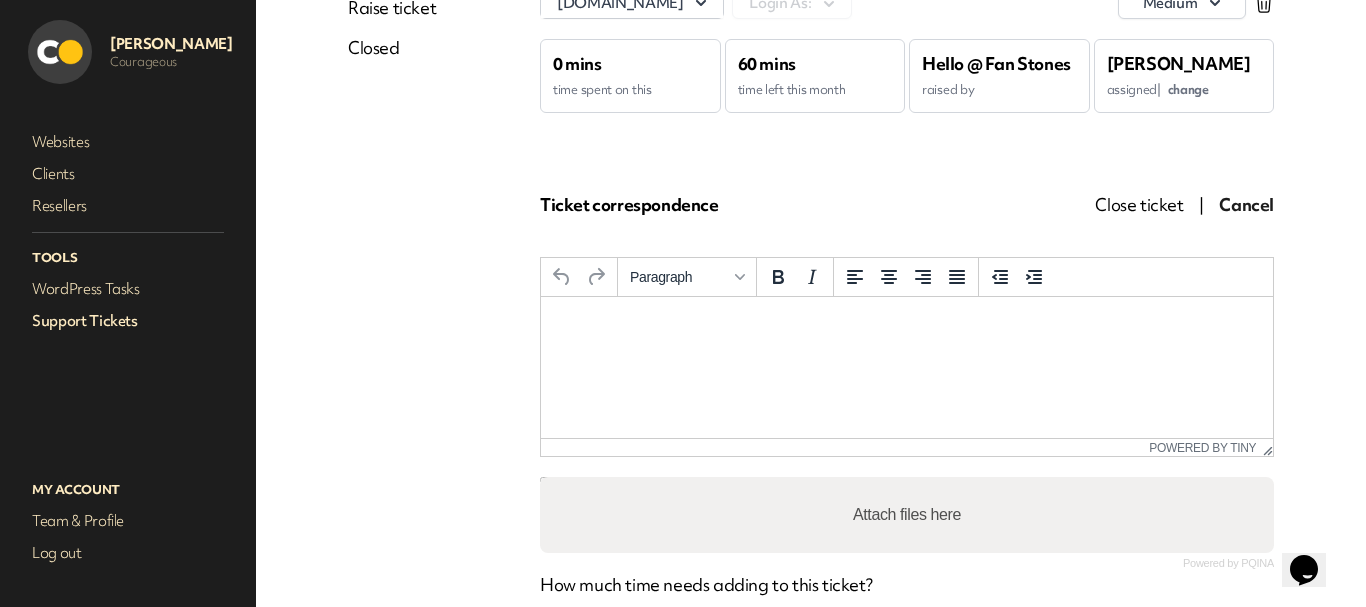 scroll, scrollTop: 0, scrollLeft: 0, axis: both 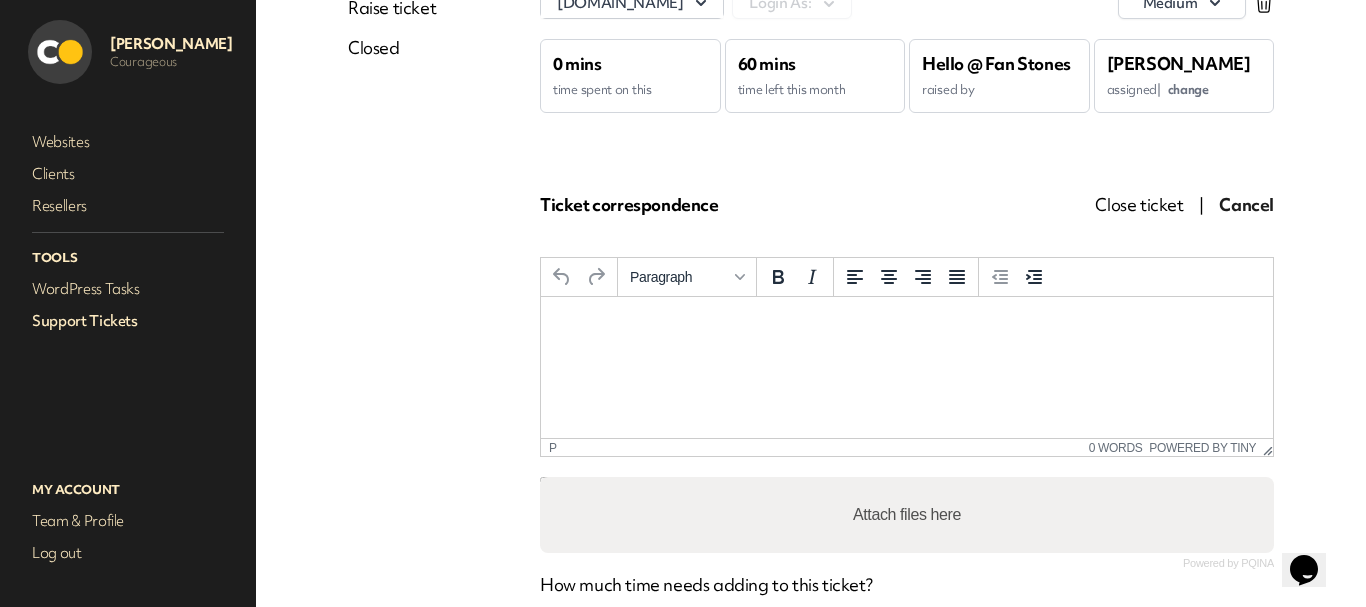 click at bounding box center (907, 324) 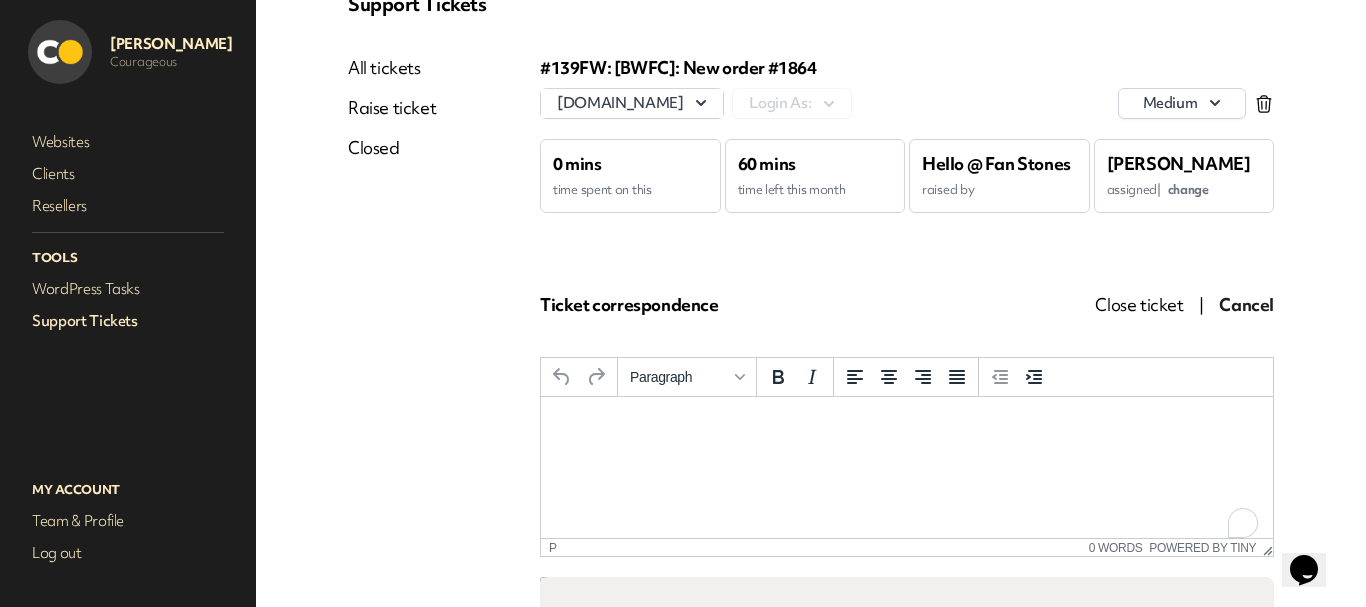 type 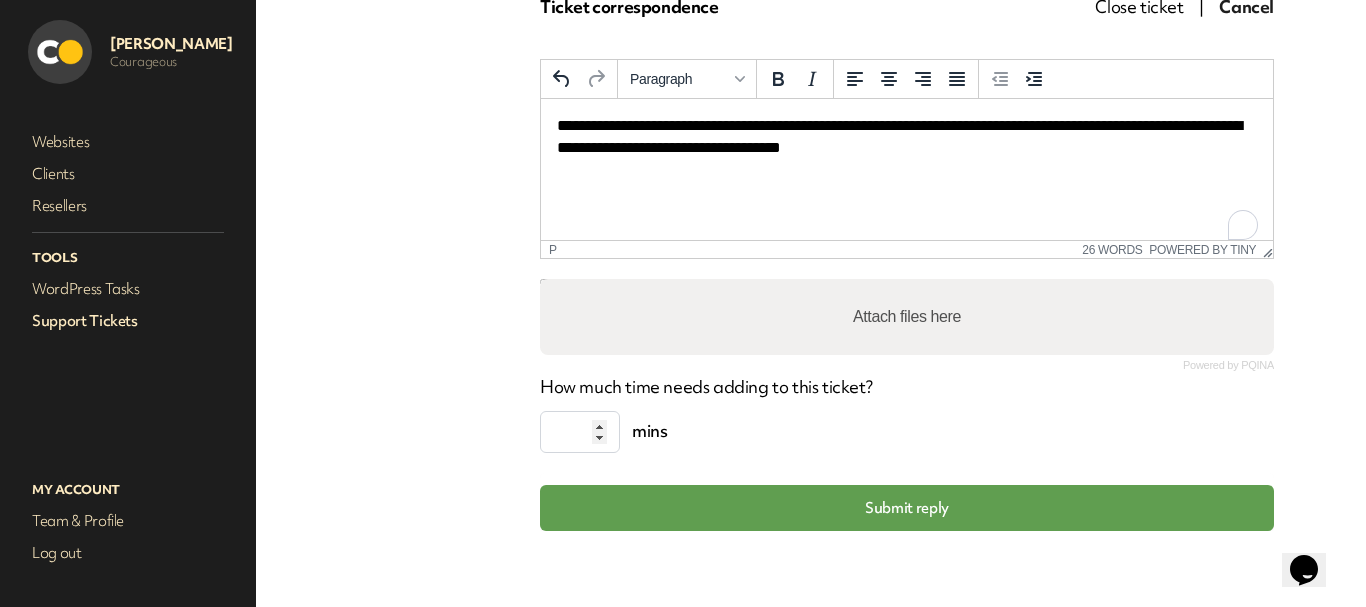 scroll, scrollTop: 400, scrollLeft: 0, axis: vertical 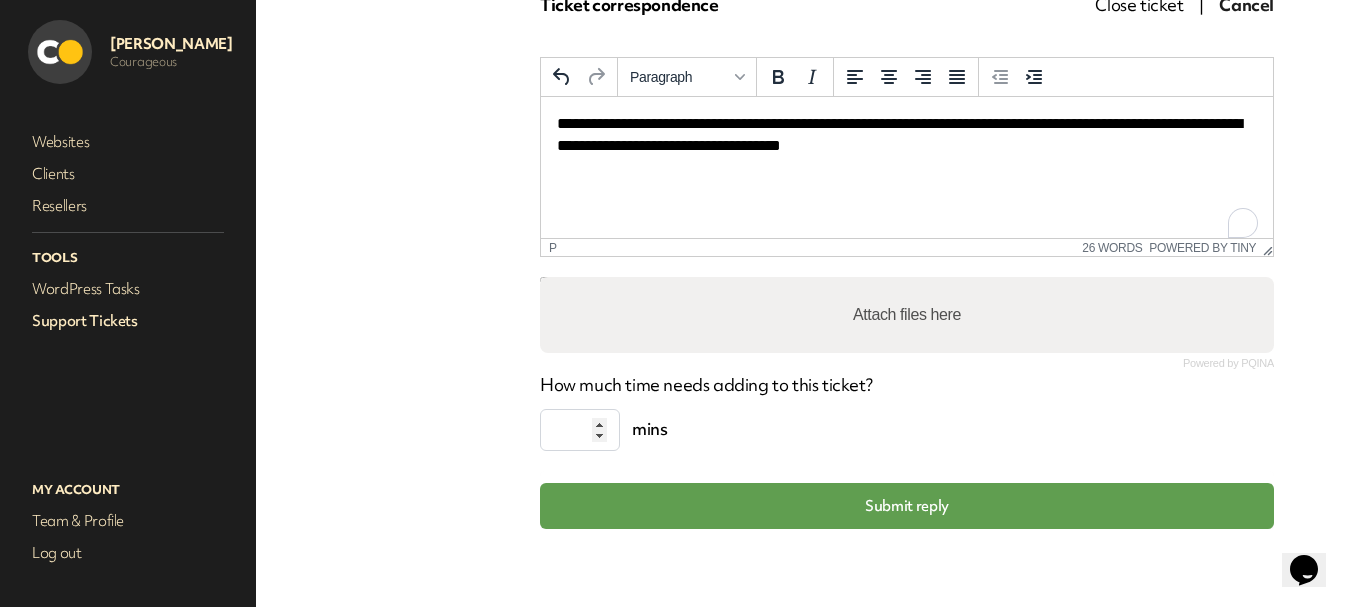 click on "Attach files here" at bounding box center [907, 315] 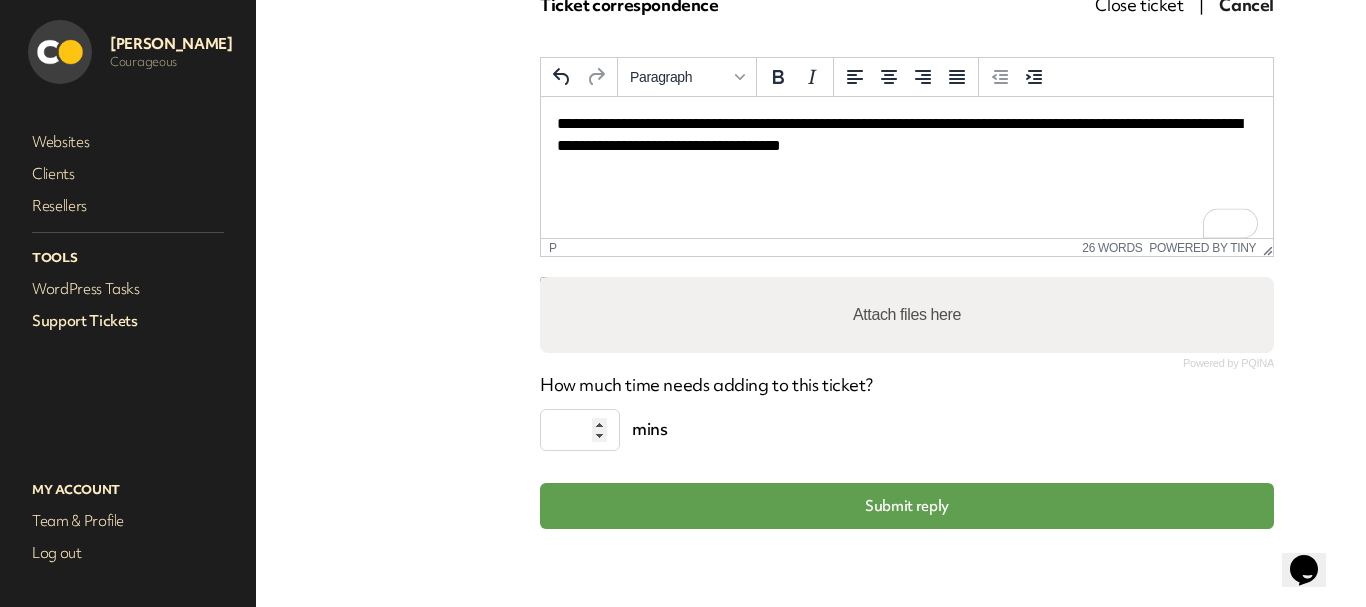type on "**********" 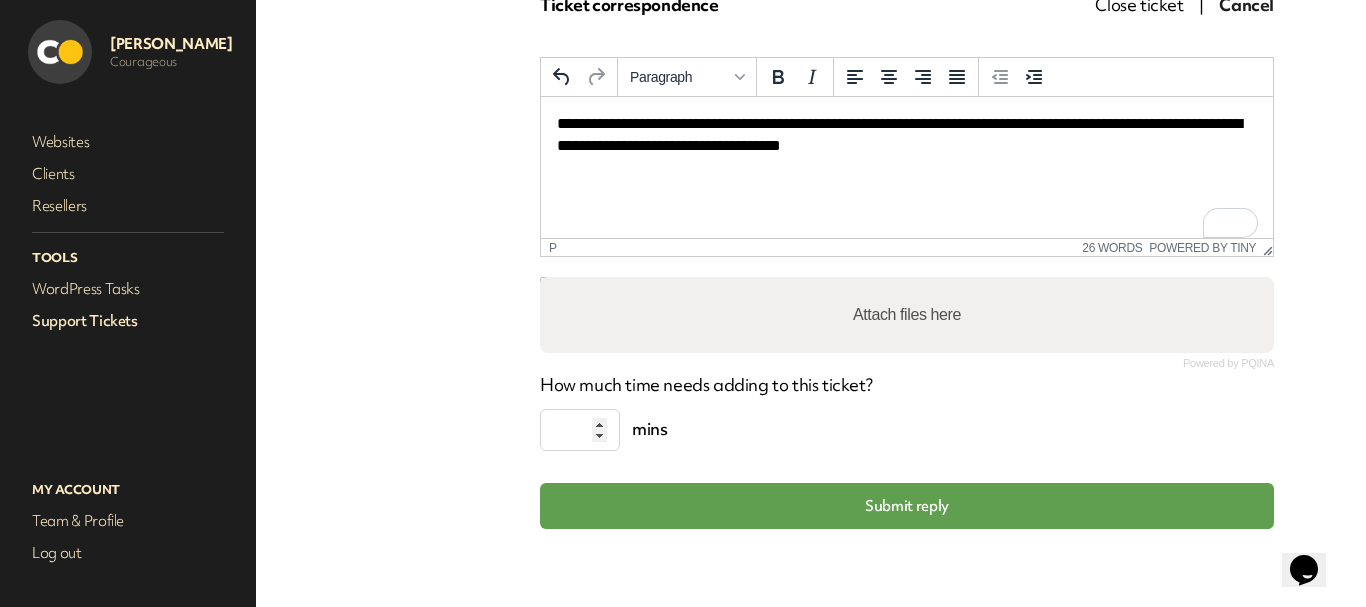 type 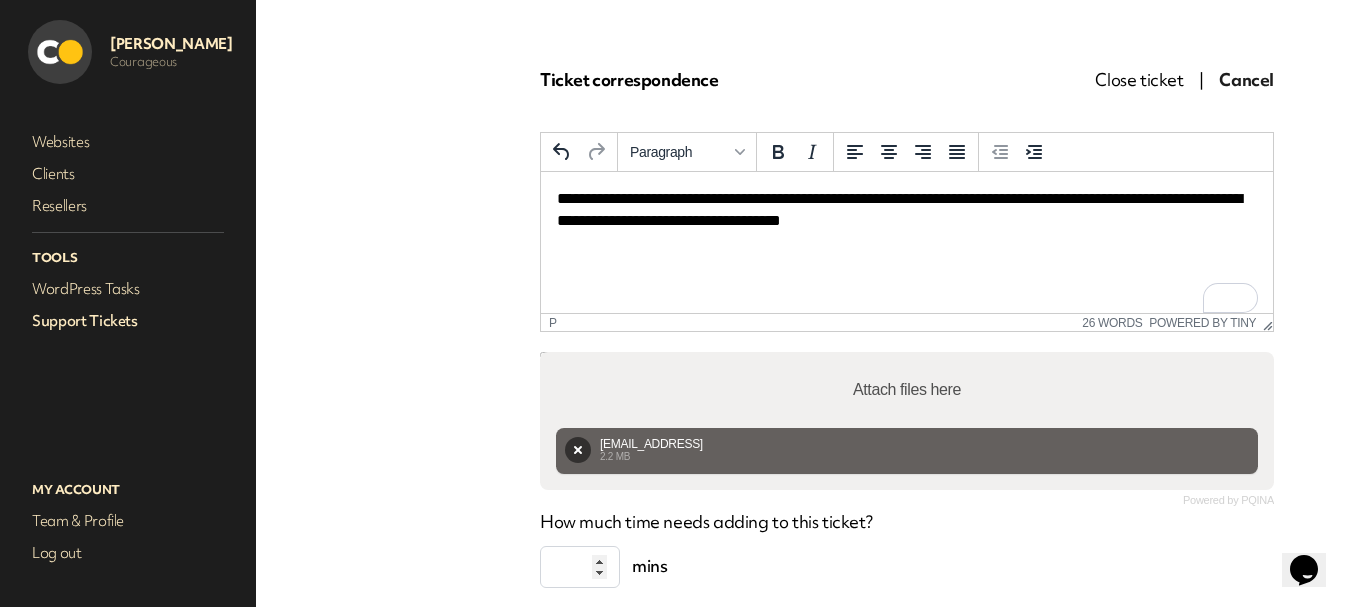 scroll, scrollTop: 476, scrollLeft: 0, axis: vertical 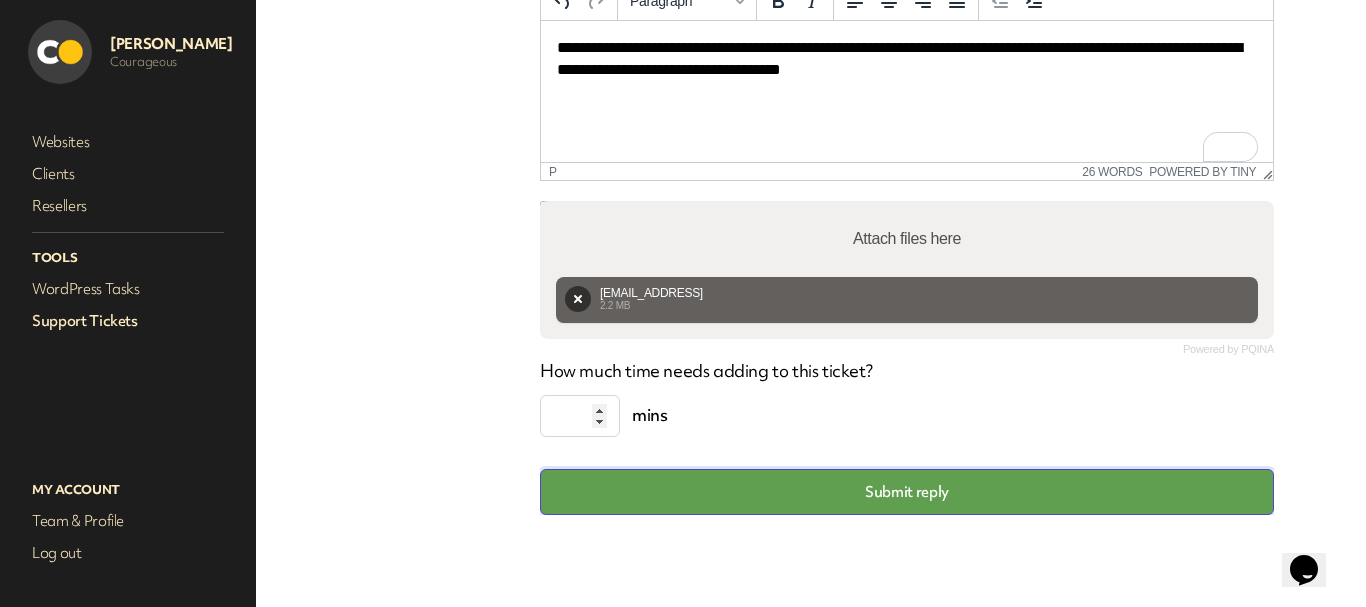 click on "Submit reply" at bounding box center (907, 492) 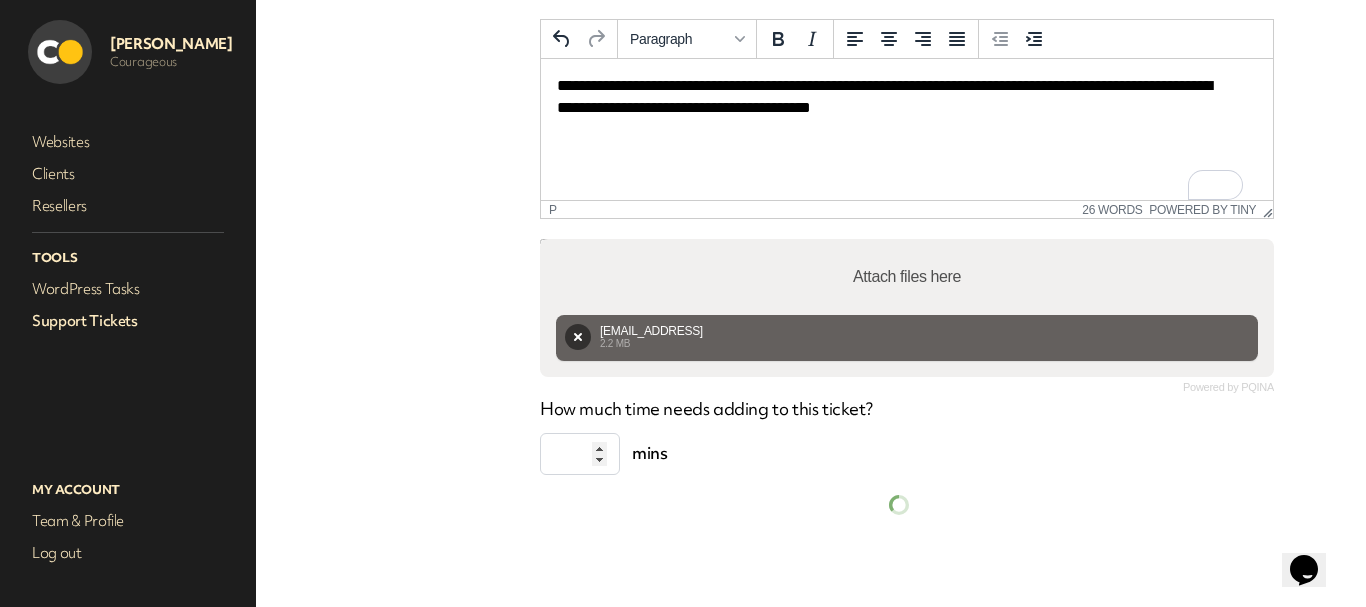 scroll, scrollTop: 162, scrollLeft: 0, axis: vertical 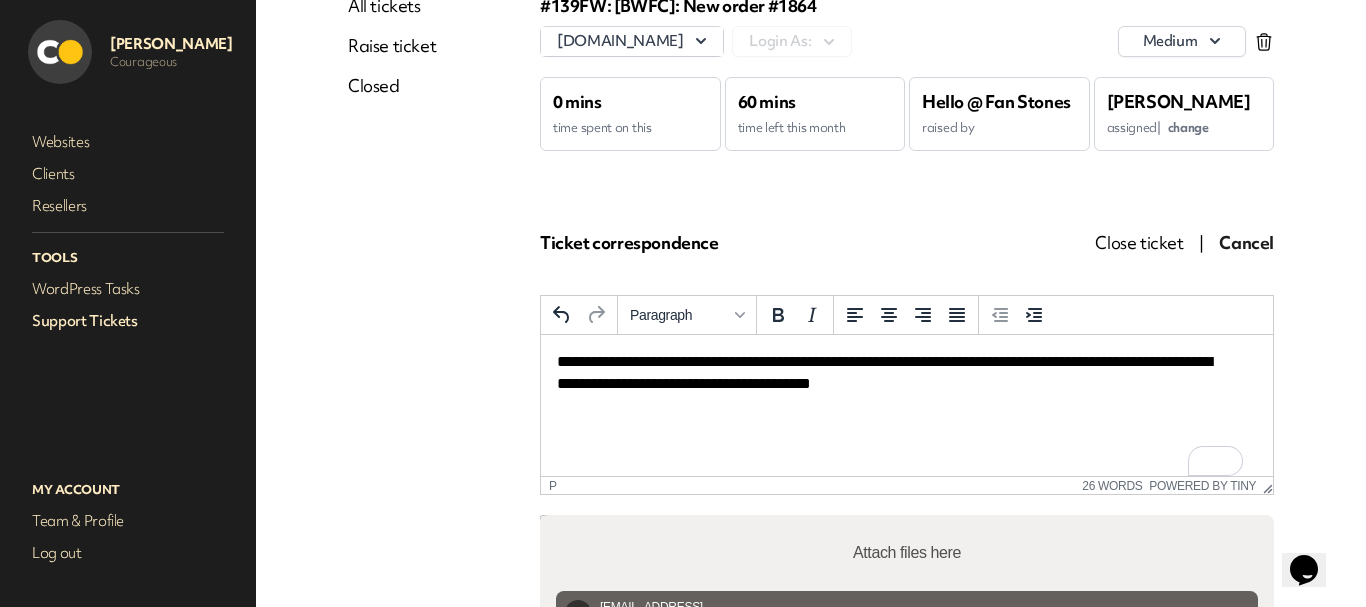 click on "All tickets
Raise ticket
Closed" at bounding box center [444, 392] 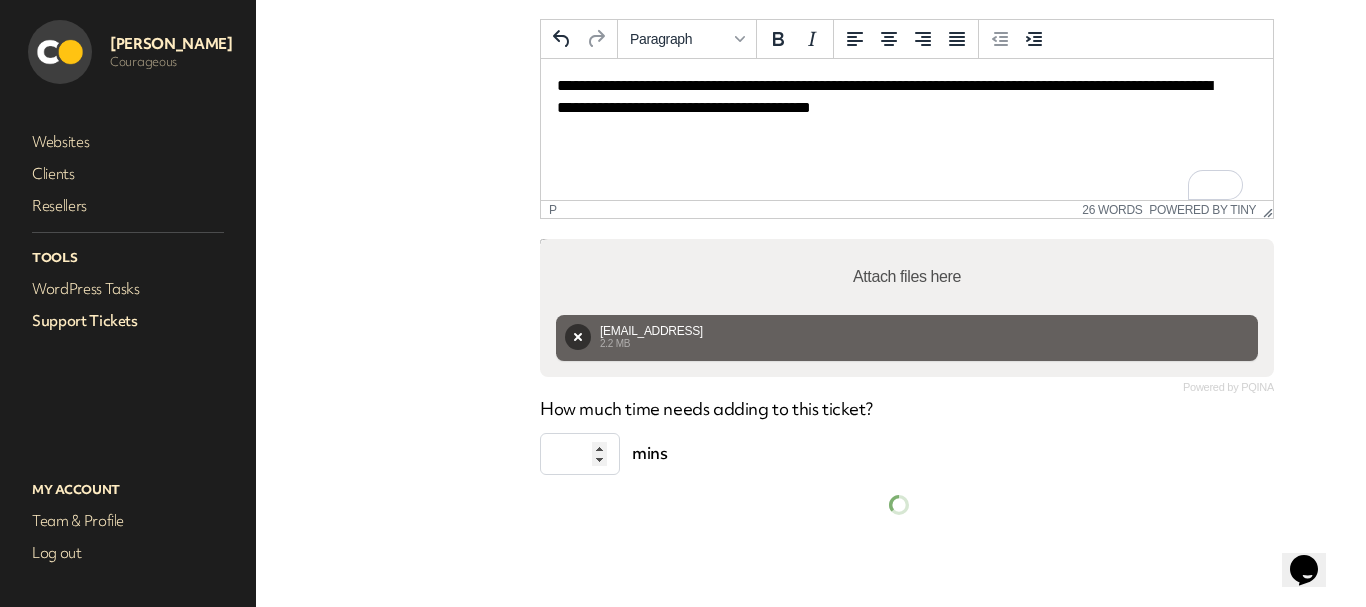scroll, scrollTop: 462, scrollLeft: 0, axis: vertical 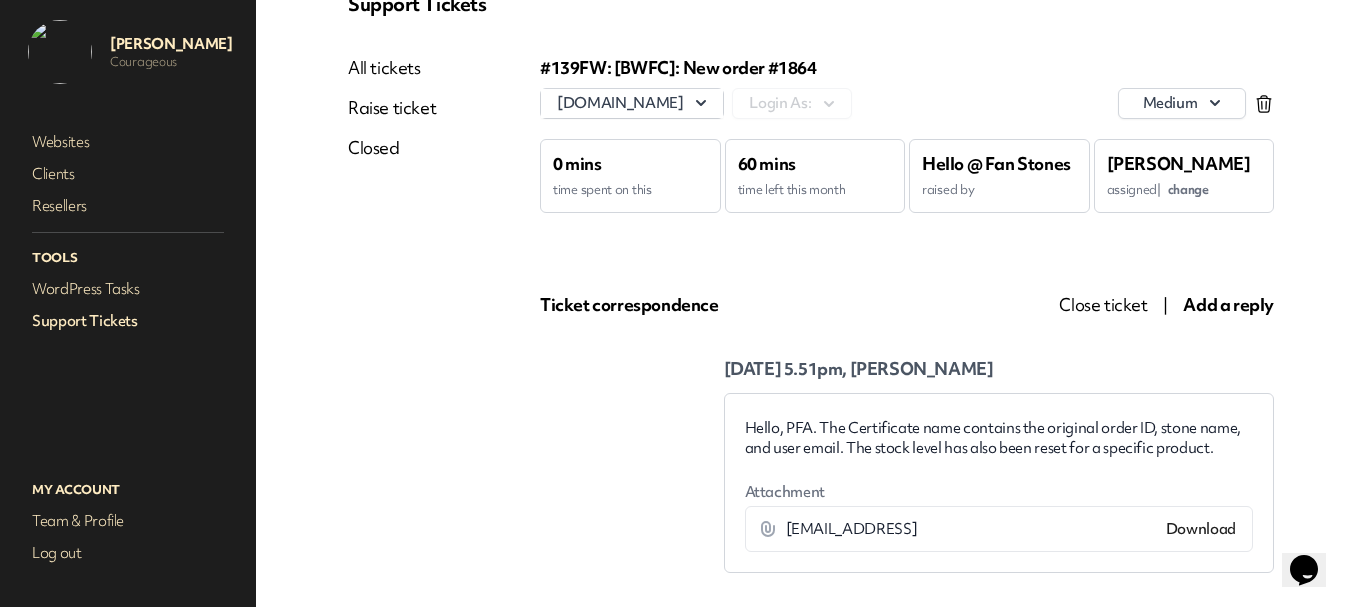 click on "All tickets" at bounding box center (392, 68) 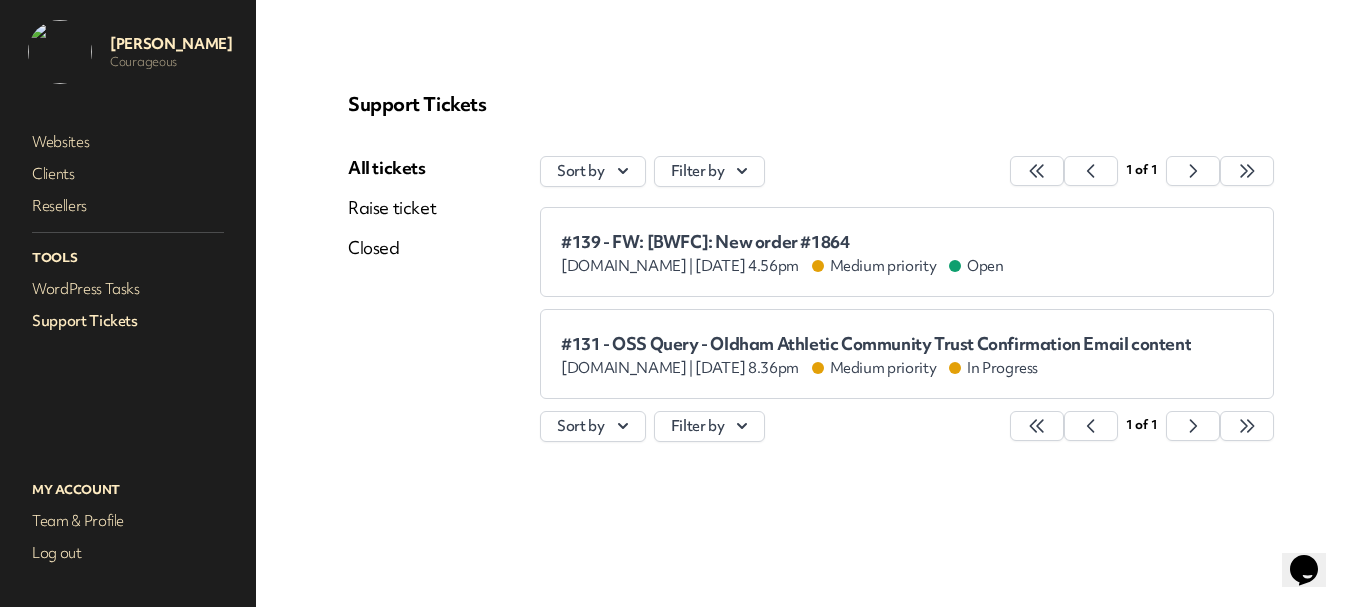 scroll, scrollTop: 0, scrollLeft: 0, axis: both 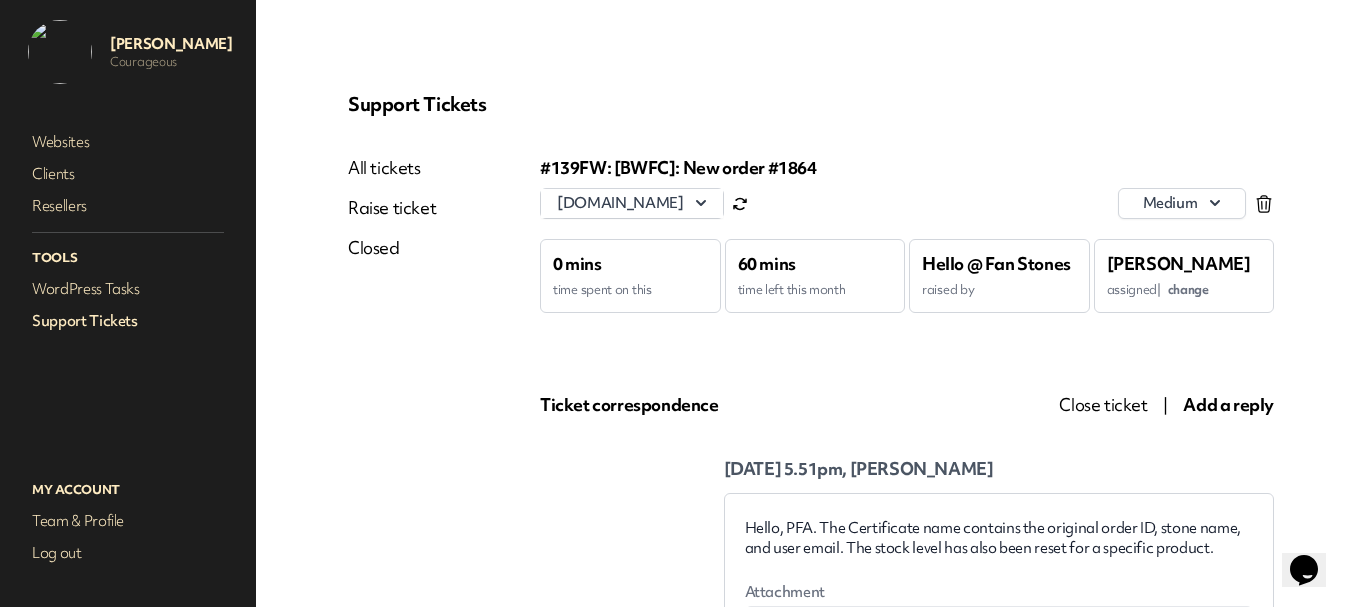 click on "Close ticket" at bounding box center [1103, 404] 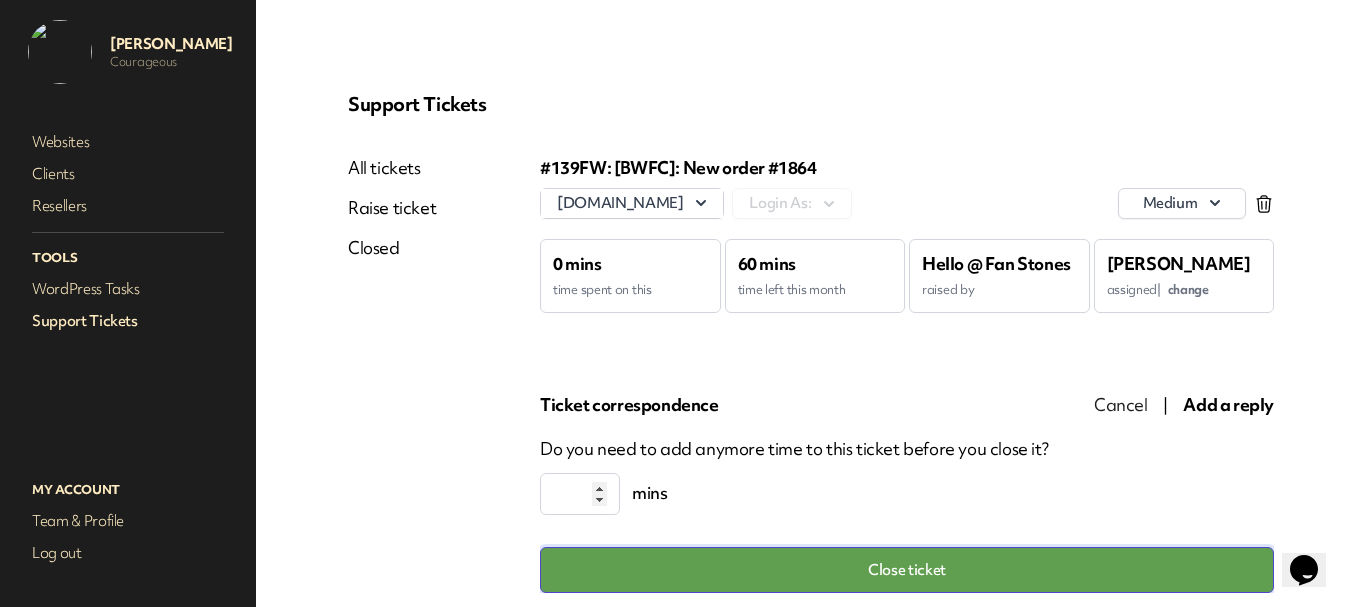 click on "Close ticket" at bounding box center (907, 570) 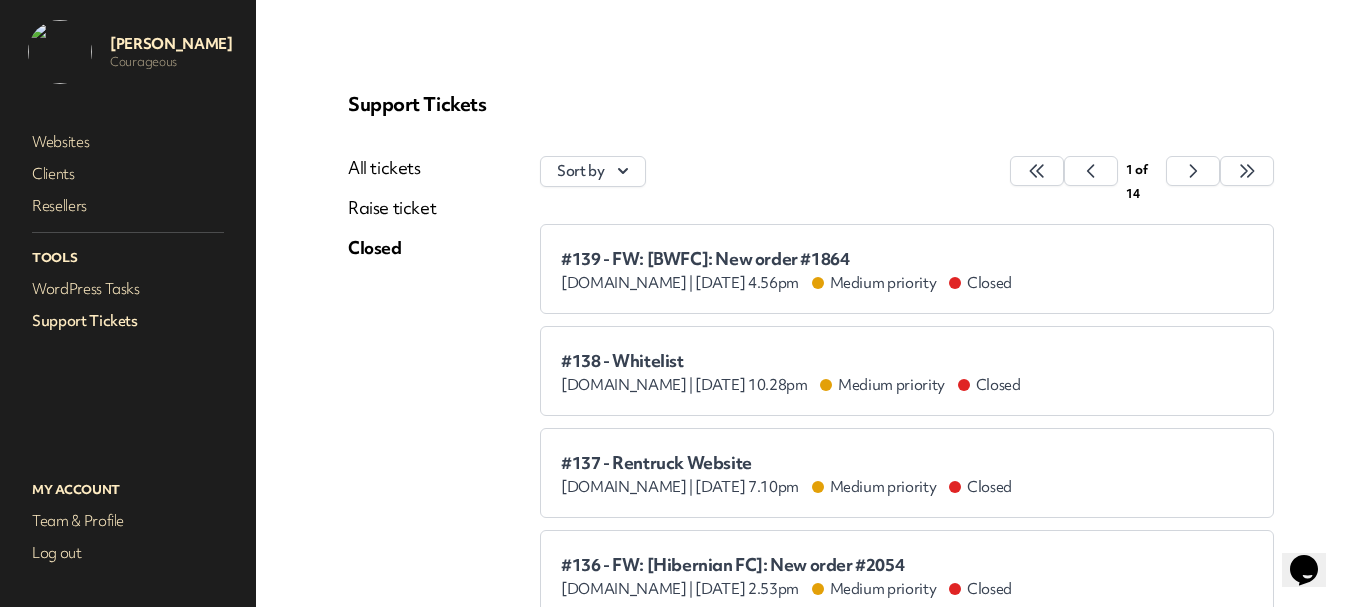 click on "Support Tickets" at bounding box center (128, 321) 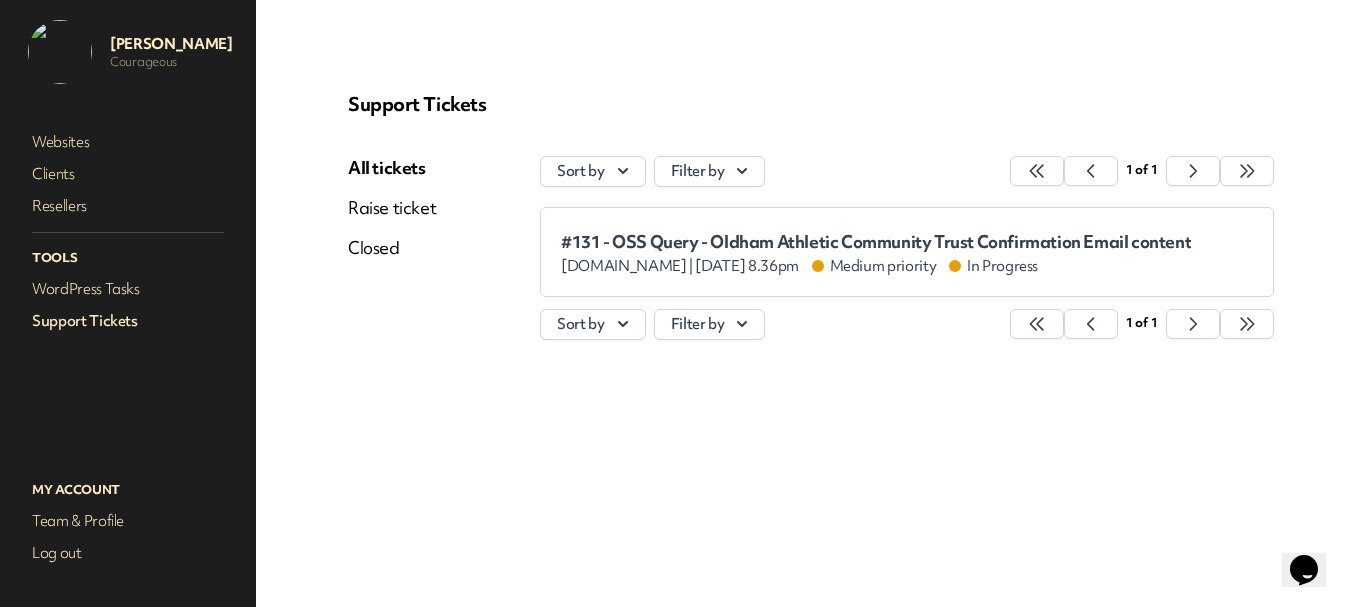 click on "Raise ticket" at bounding box center [392, 208] 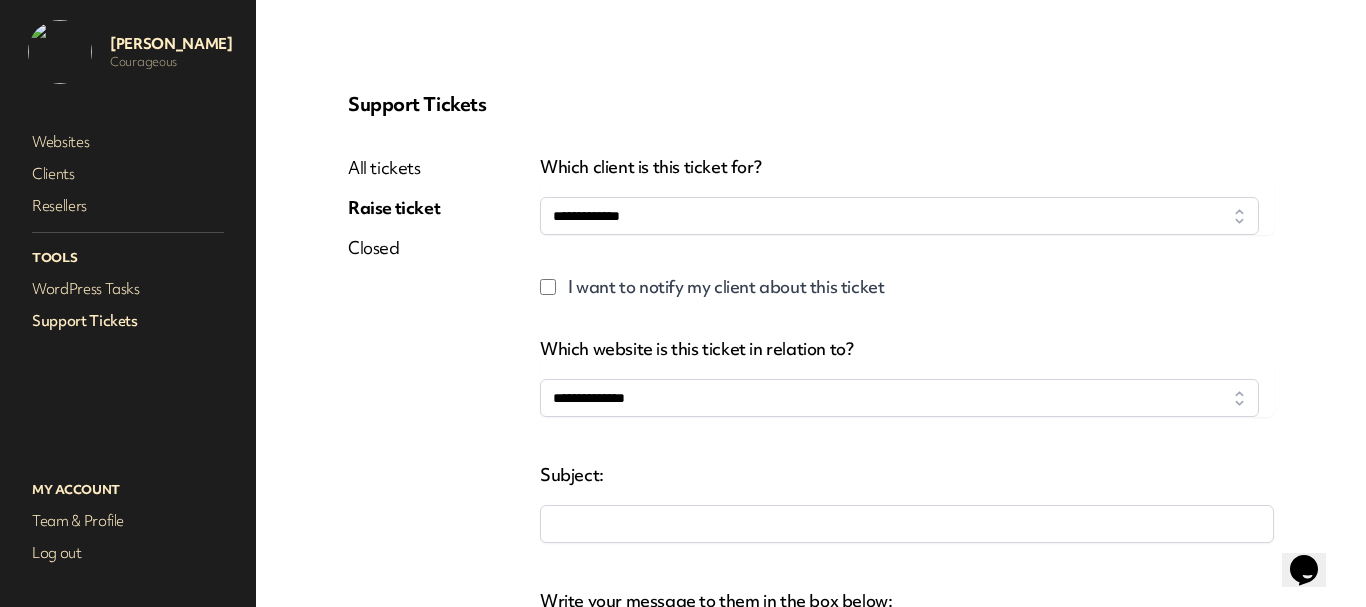 click on "Closed" at bounding box center [394, 248] 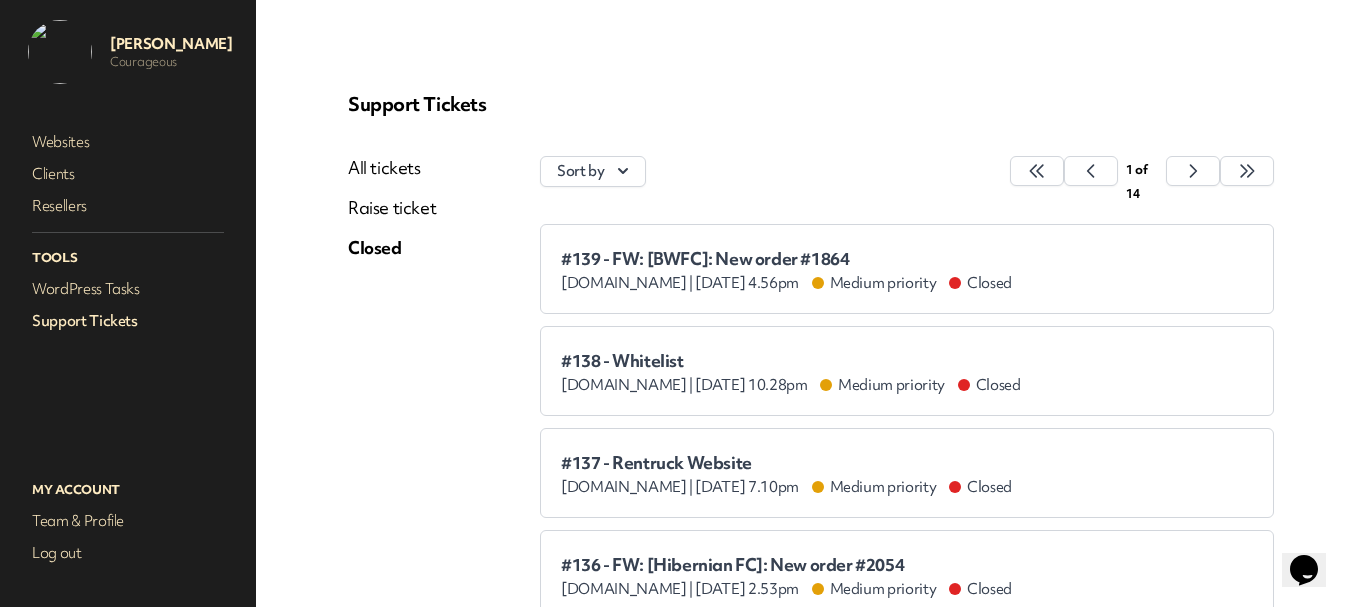click on "Support Tickets
All tickets
Raise ticket
Closed
Sort by
1 of 14       #139 - FW: [BWFC]: New order #1864   [DOMAIN_NAME] |
[DATE] 4.56pm
Medium priority
Closed
#138 - Whitelist   [DOMAIN_NAME] |
[DATE] 10.28pm
Medium priority
Closed
#137 - Rentruck Website   [DOMAIN_NAME] |
[DATE] 7.10pm
Medium priority
Closed
#136 - FW: [Hibernian FC]: New order #2054   [DOMAIN_NAME] |
[DATE] 2.53pm
Medium priority
Closed" at bounding box center (811, 702) 